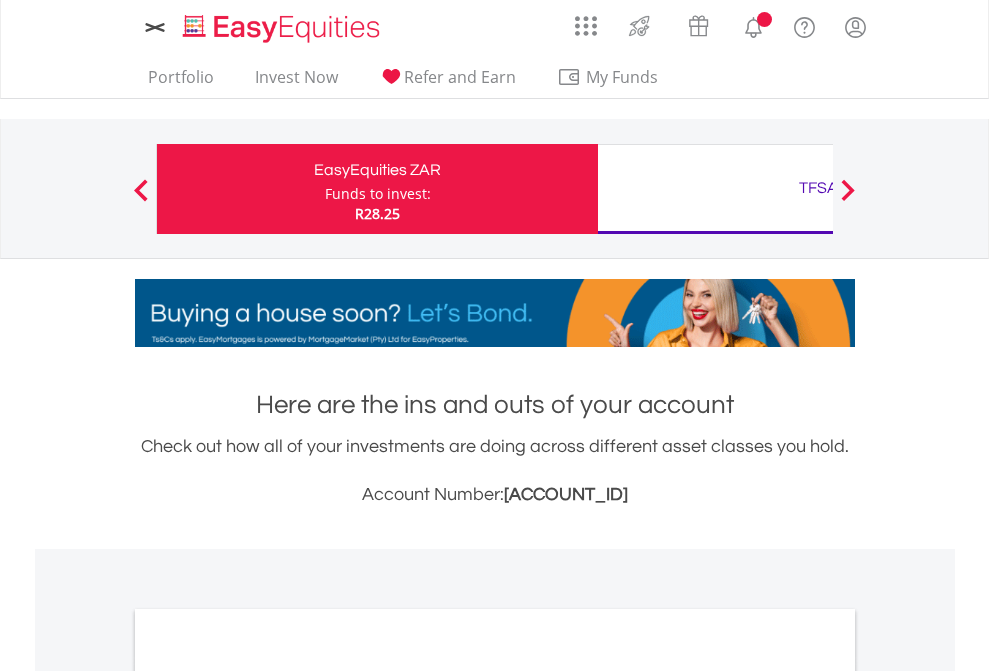 scroll, scrollTop: 0, scrollLeft: 0, axis: both 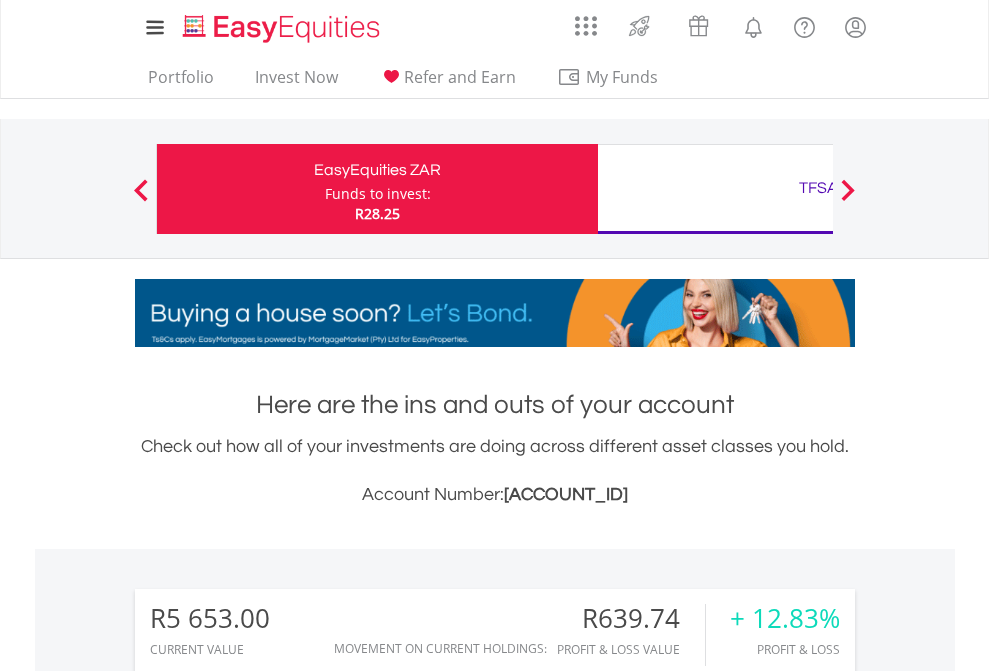 click on "Funds to invest:" at bounding box center [378, 194] 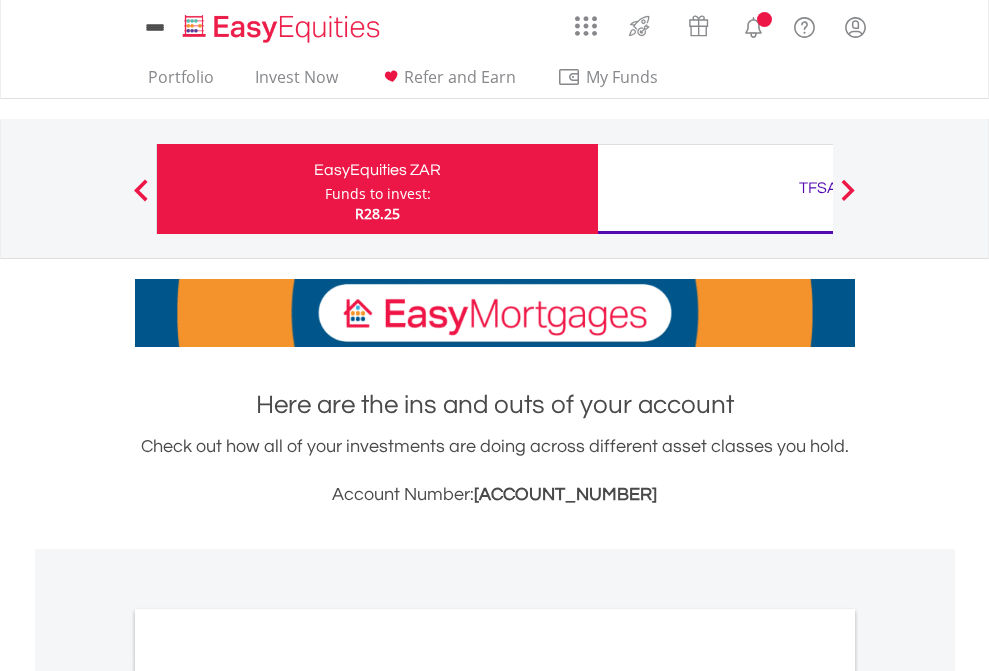 scroll, scrollTop: 0, scrollLeft: 0, axis: both 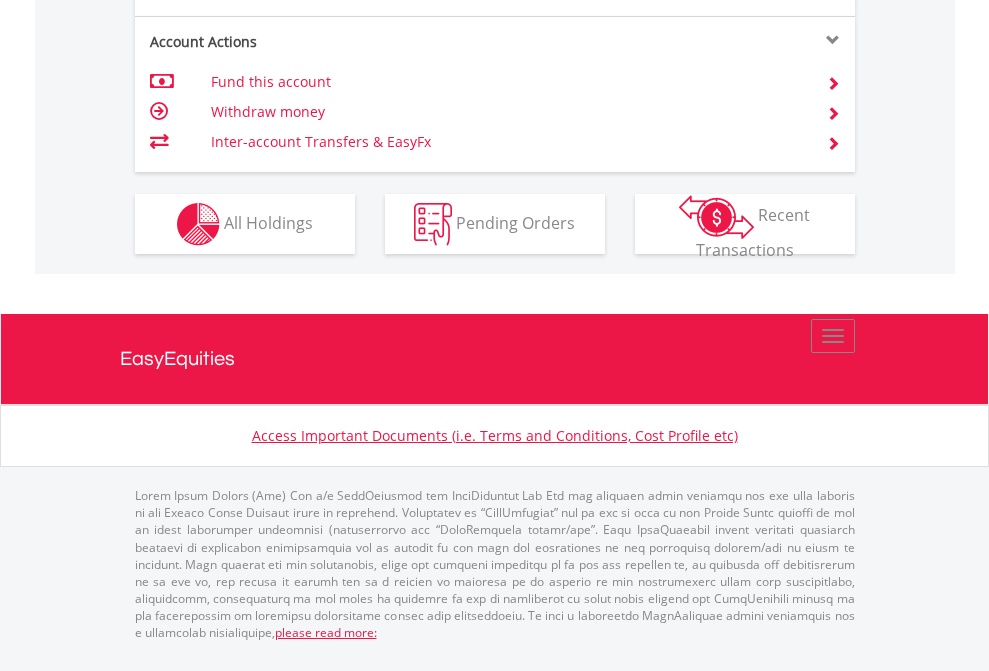 click on "Investment types" at bounding box center (706, -337) 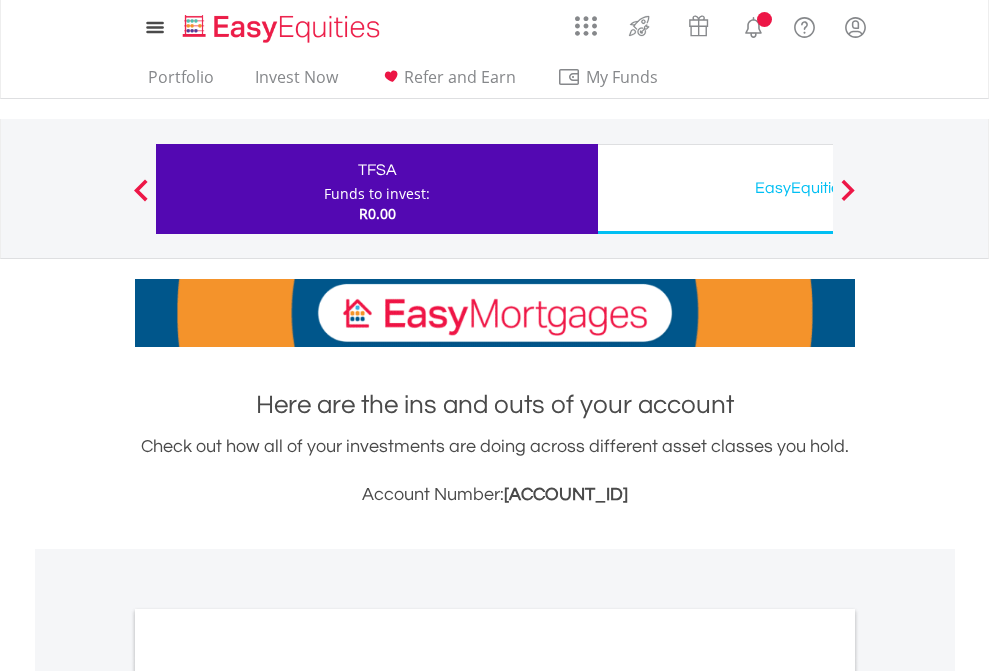 scroll, scrollTop: 0, scrollLeft: 0, axis: both 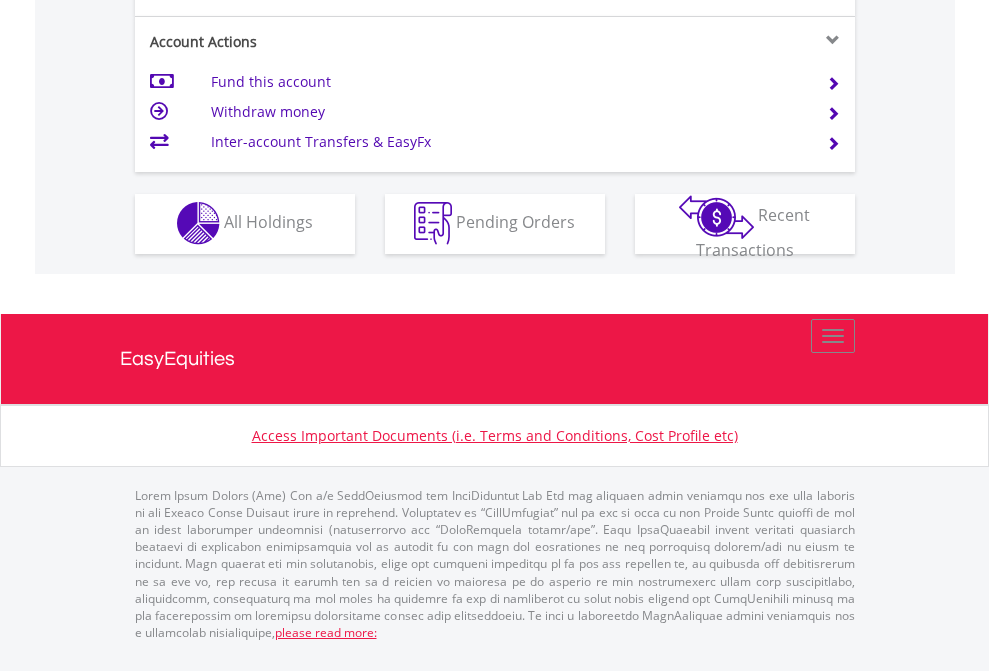 click on "Investment types" at bounding box center (706, -353) 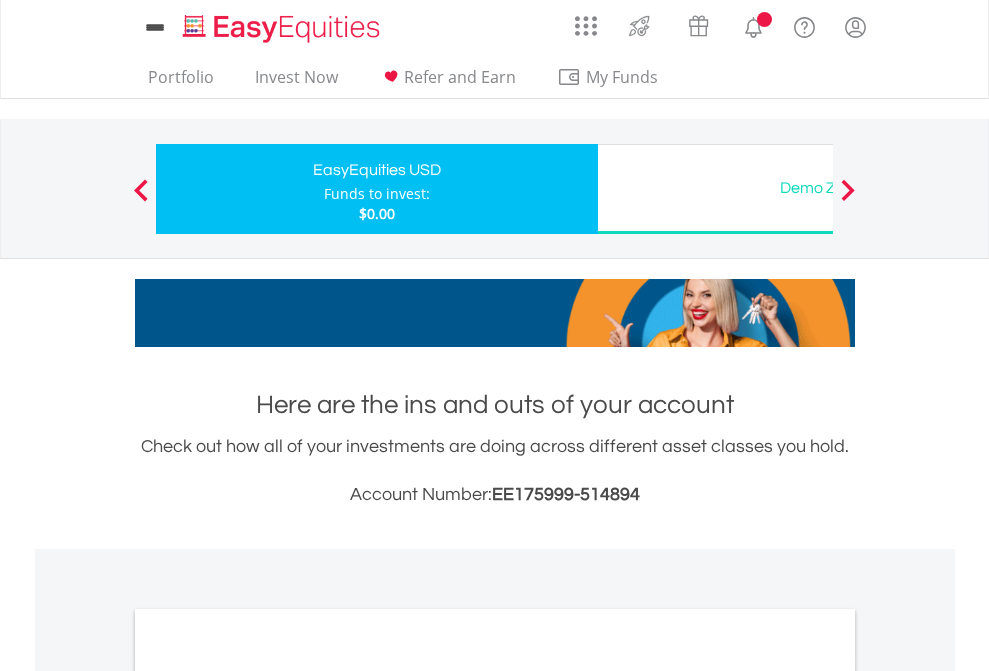 scroll, scrollTop: 0, scrollLeft: 0, axis: both 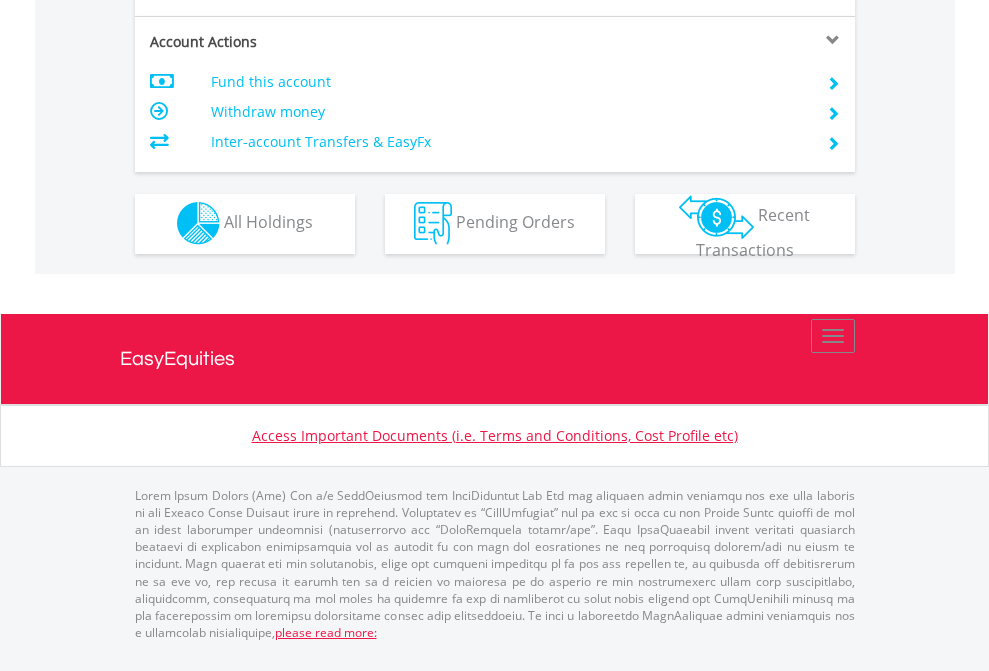 click on "Investment types" at bounding box center (706, -353) 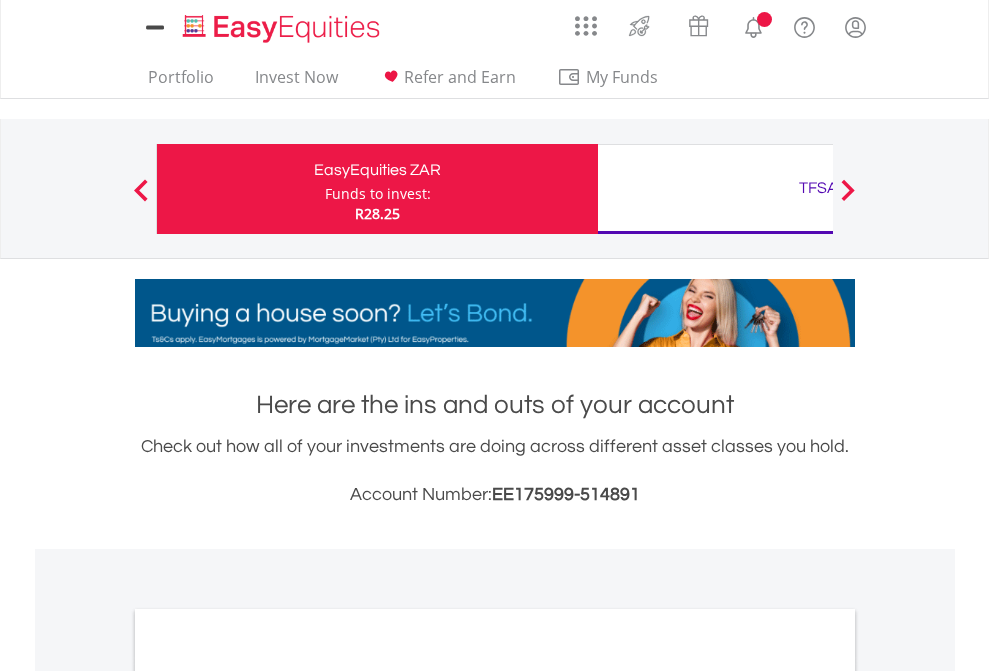 scroll, scrollTop: 0, scrollLeft: 0, axis: both 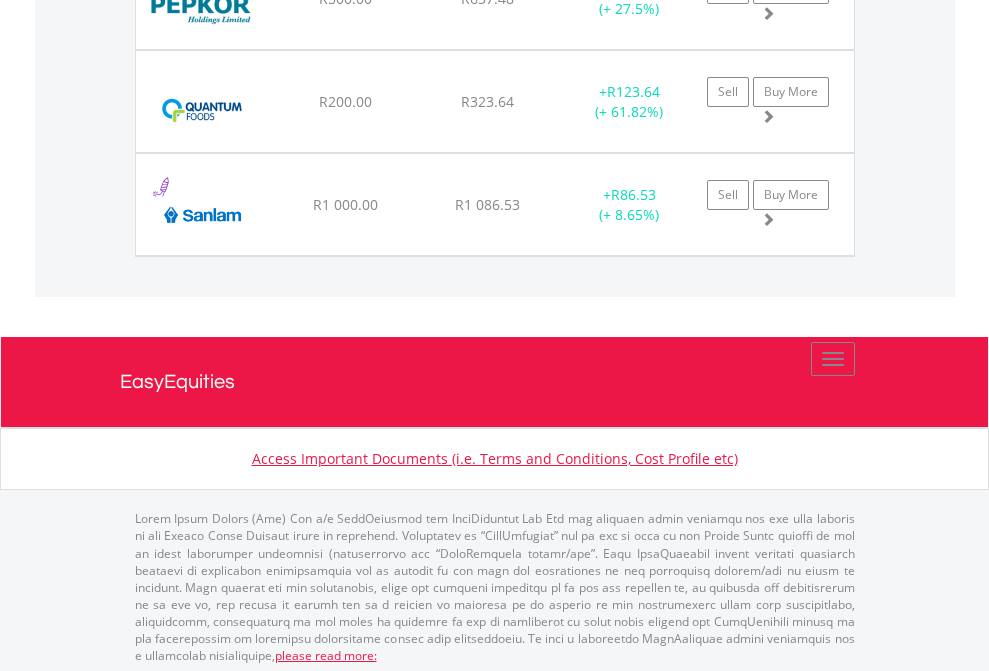 click on "TFSA" at bounding box center (818, -2196) 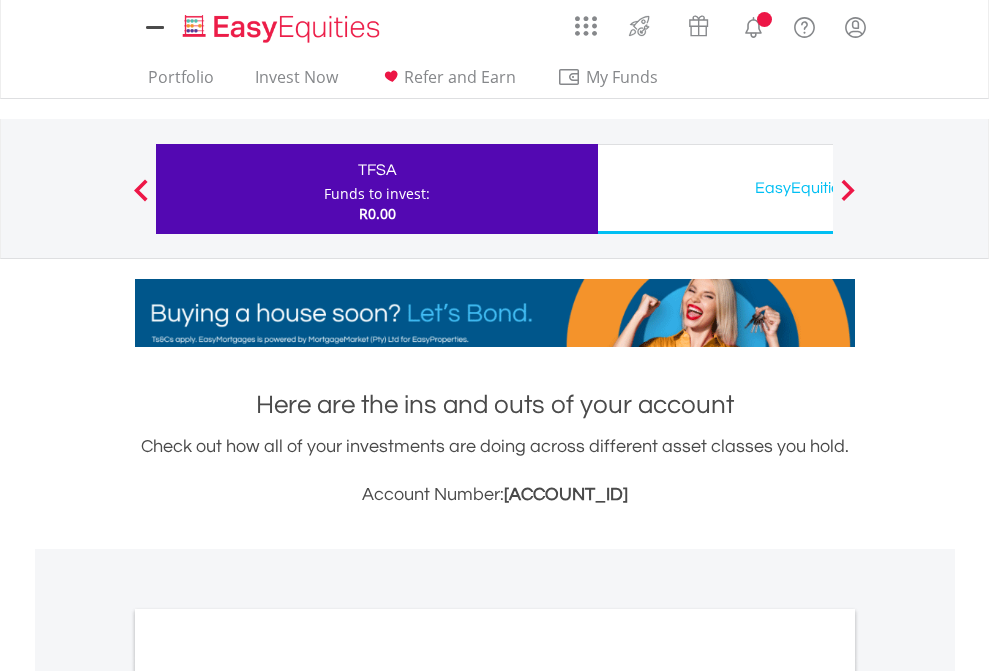 click on "All Holdings" at bounding box center (268, 1096) 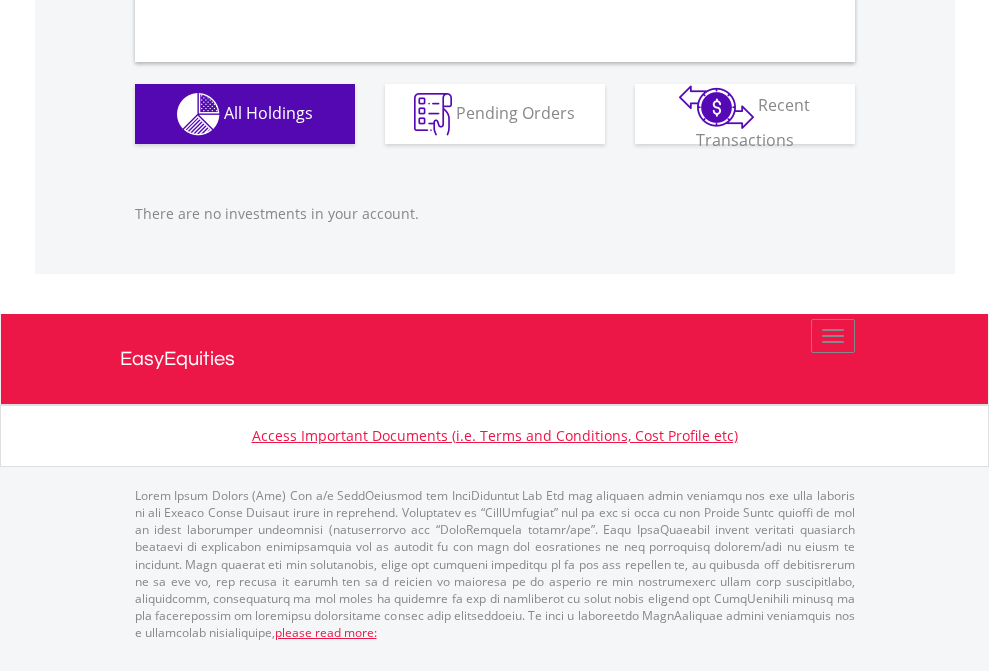 scroll, scrollTop: 1980, scrollLeft: 0, axis: vertical 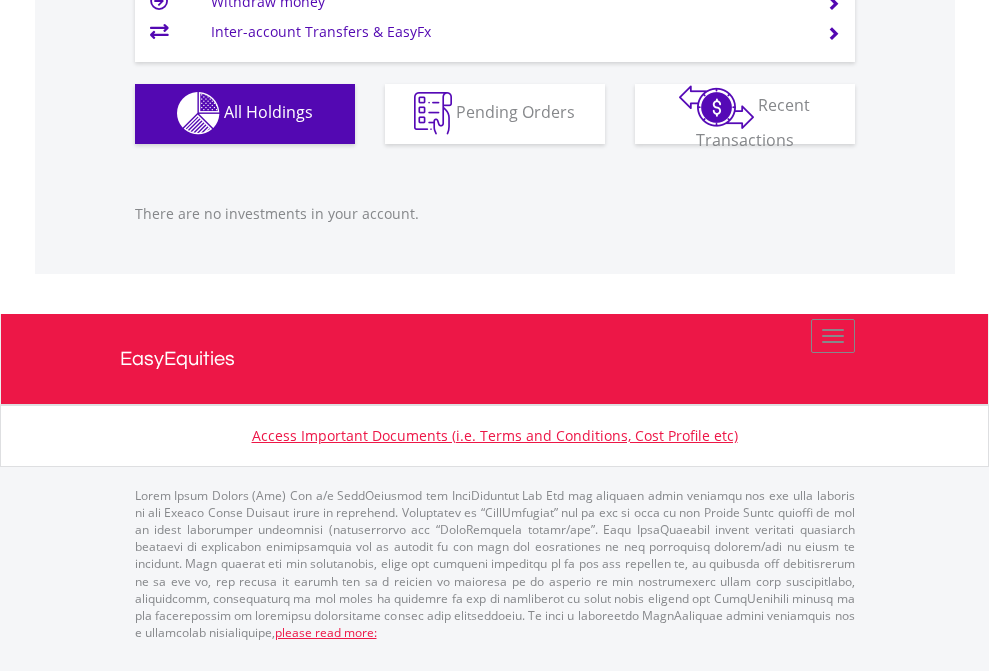 click on "EasyEquities USD" at bounding box center [818, -1142] 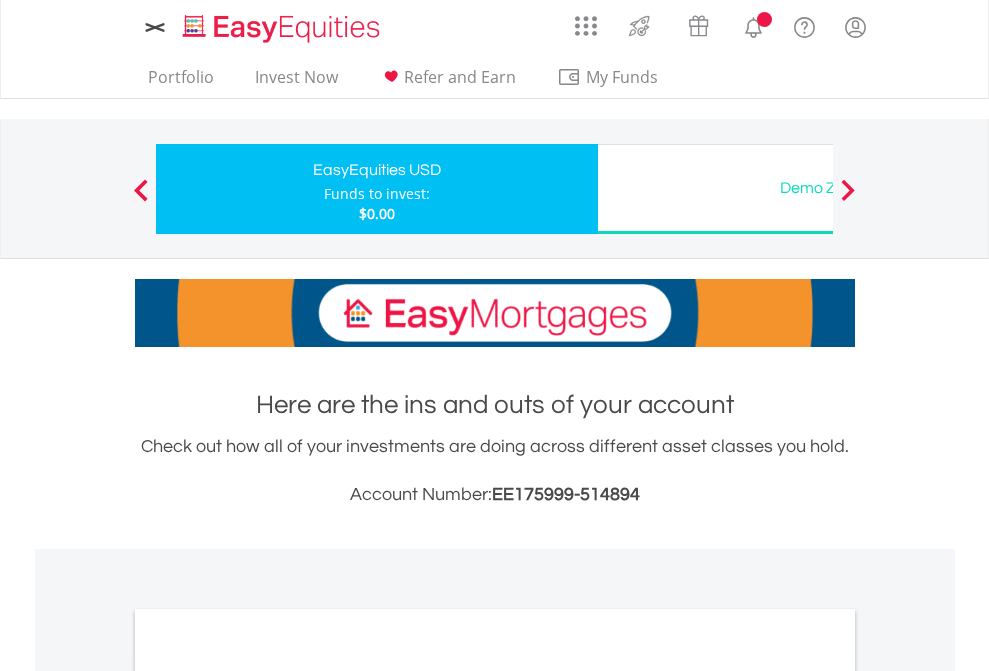 scroll, scrollTop: 0, scrollLeft: 0, axis: both 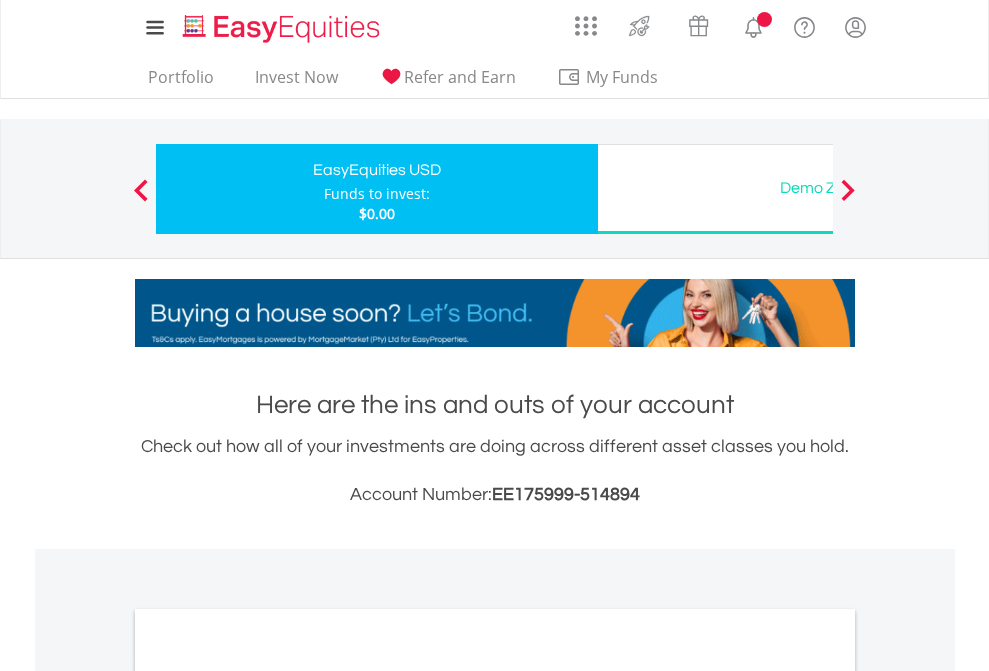 click on "All Holdings" at bounding box center [268, 1096] 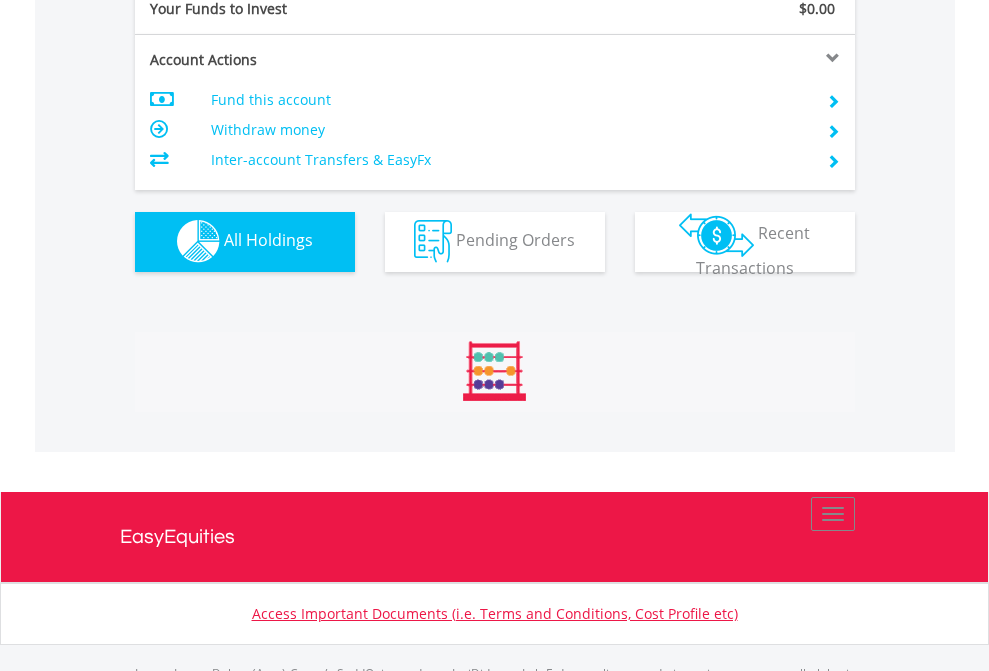 scroll, scrollTop: 999808, scrollLeft: 999687, axis: both 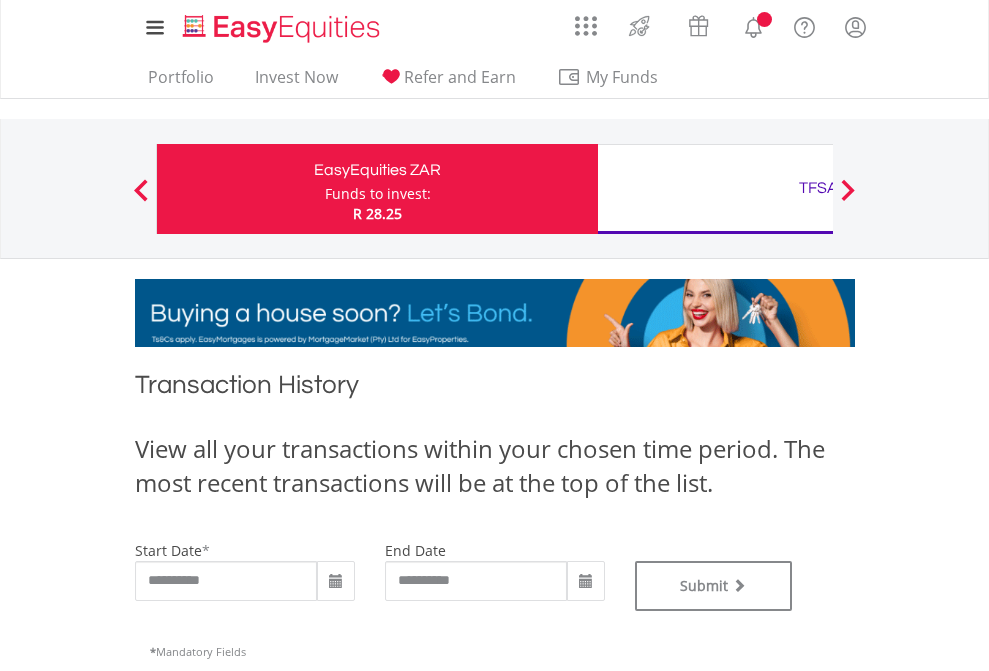 click on "TFSA" at bounding box center (818, 188) 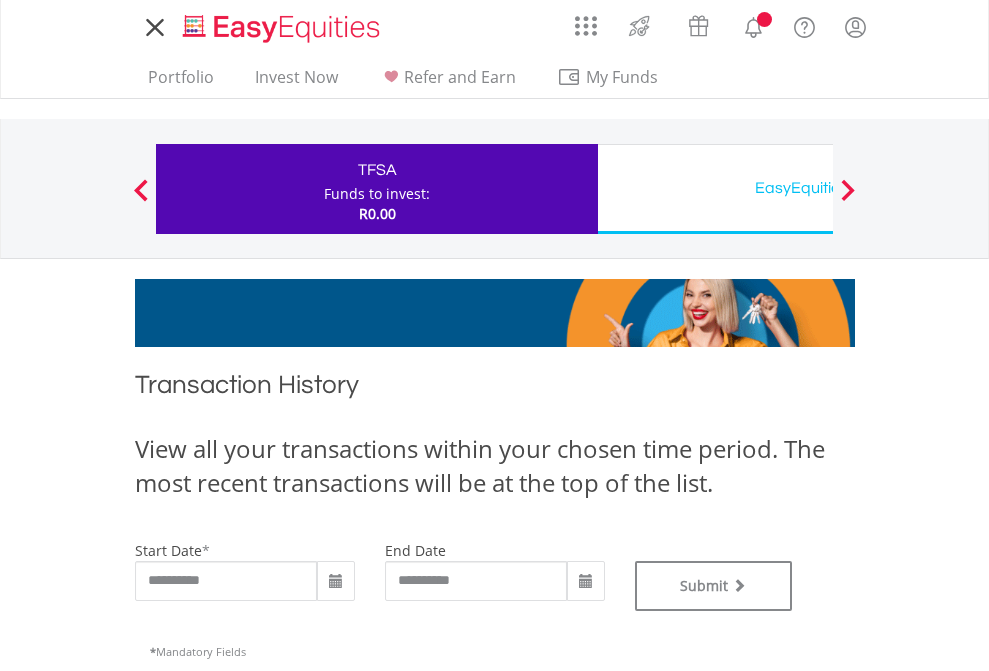 scroll, scrollTop: 0, scrollLeft: 0, axis: both 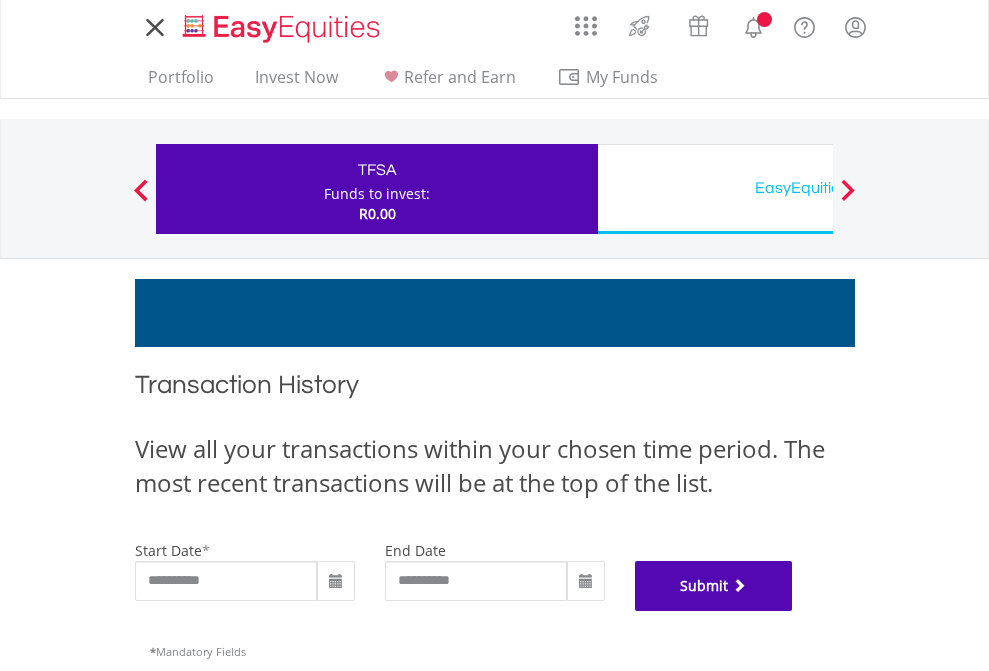 click on "Submit" at bounding box center [714, 586] 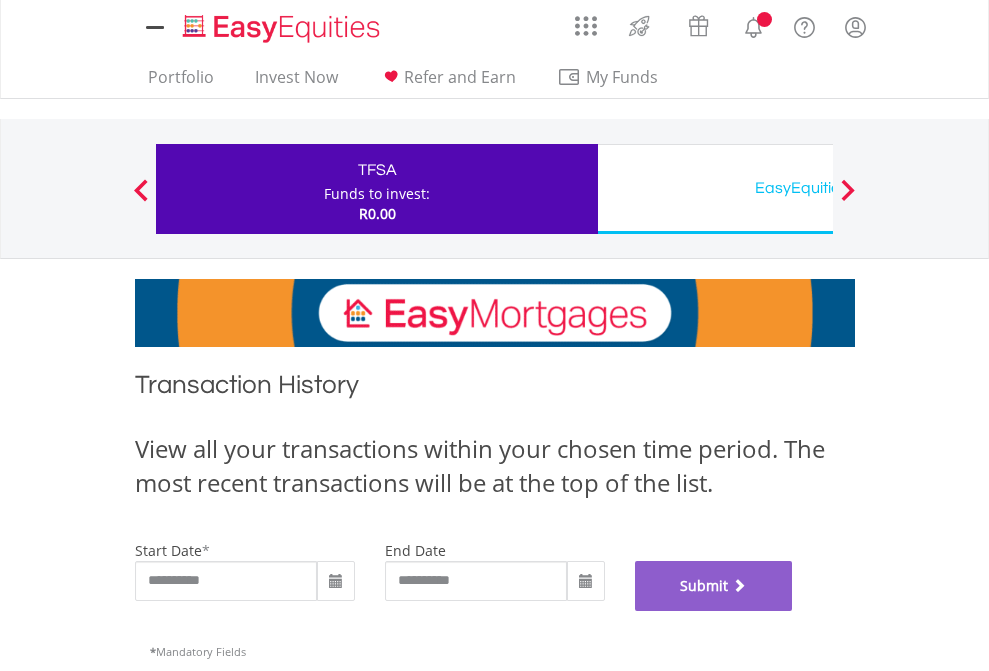 scroll, scrollTop: 811, scrollLeft: 0, axis: vertical 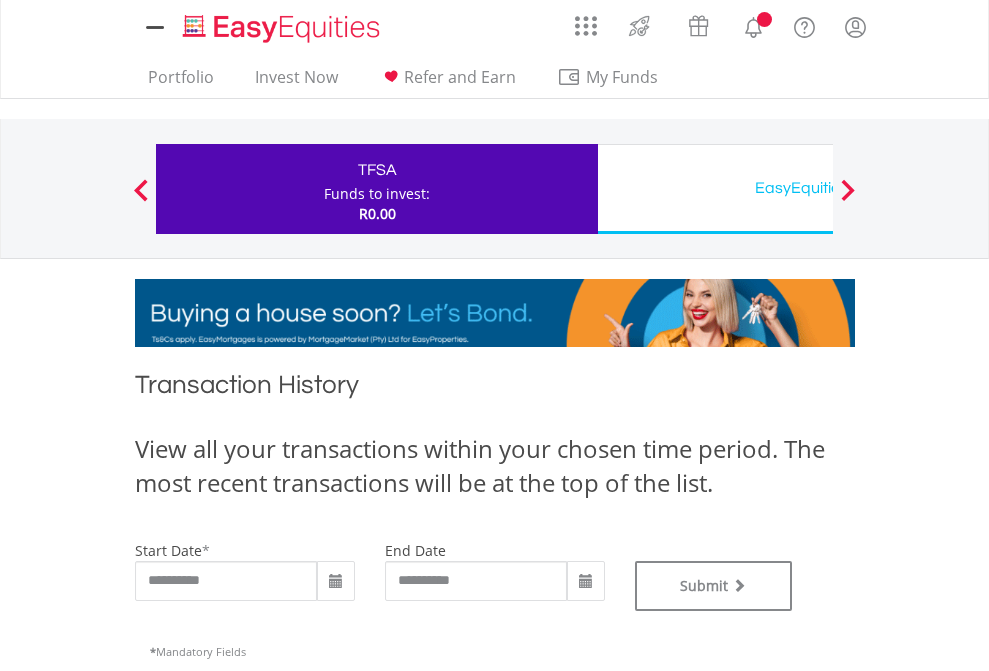 click on "EasyEquities USD" at bounding box center (818, 188) 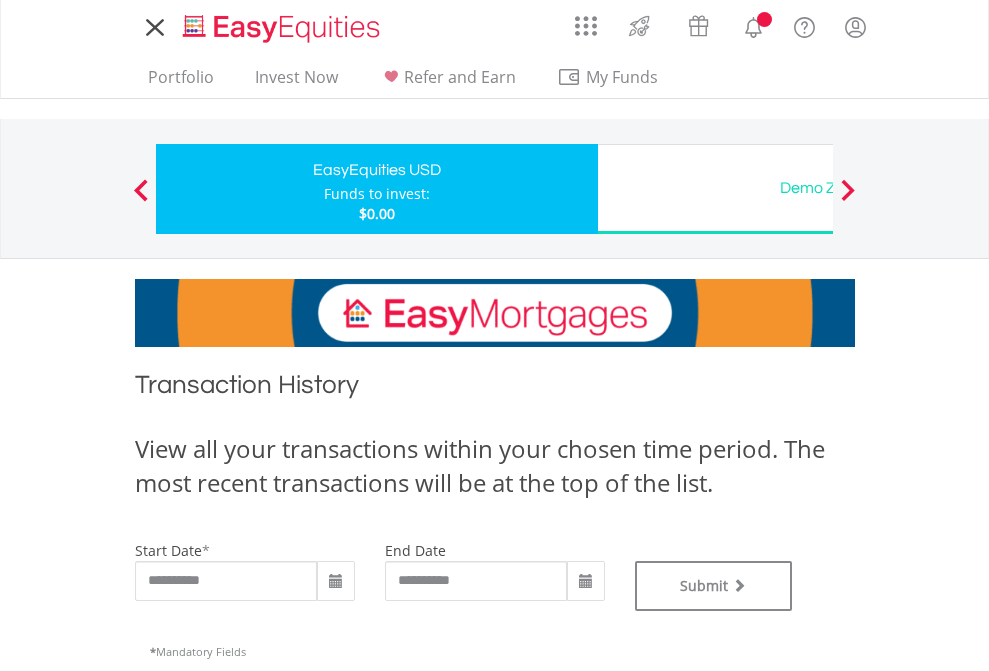 scroll, scrollTop: 0, scrollLeft: 0, axis: both 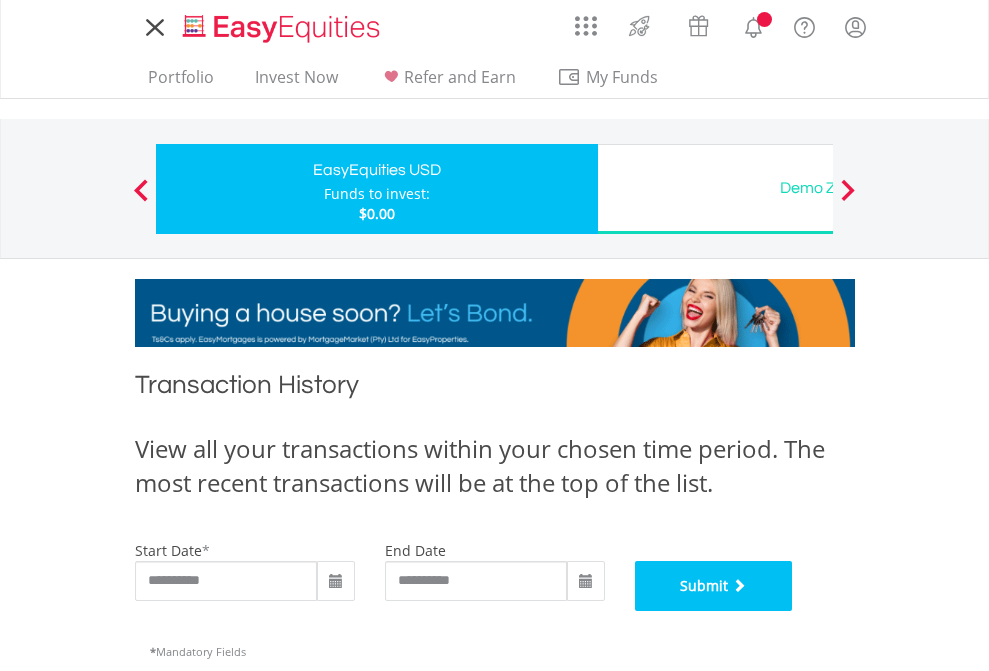 click on "Submit" at bounding box center [714, 586] 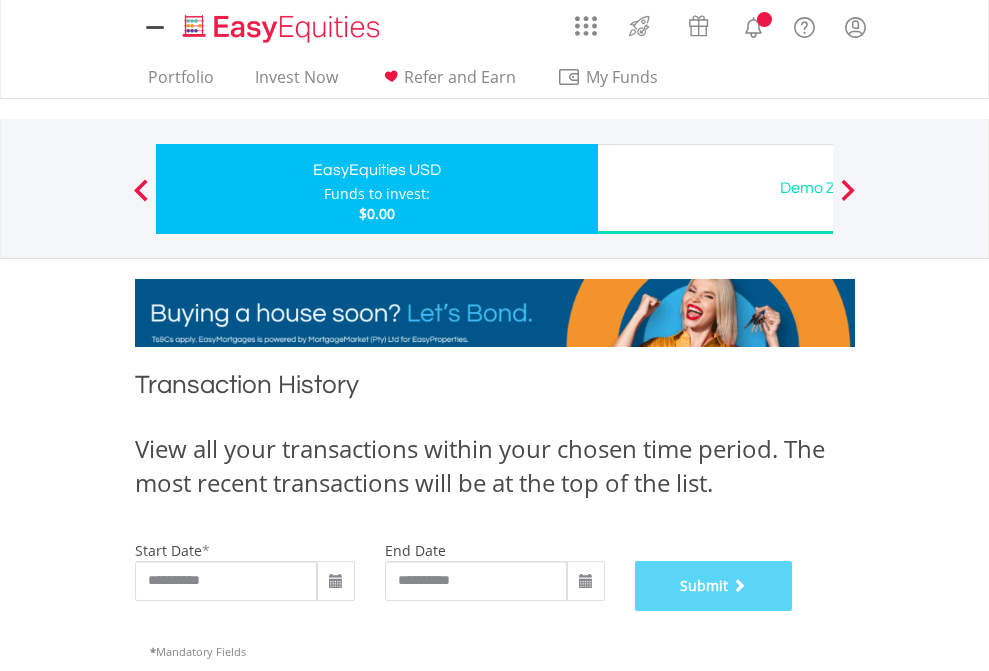 scroll, scrollTop: 811, scrollLeft: 0, axis: vertical 